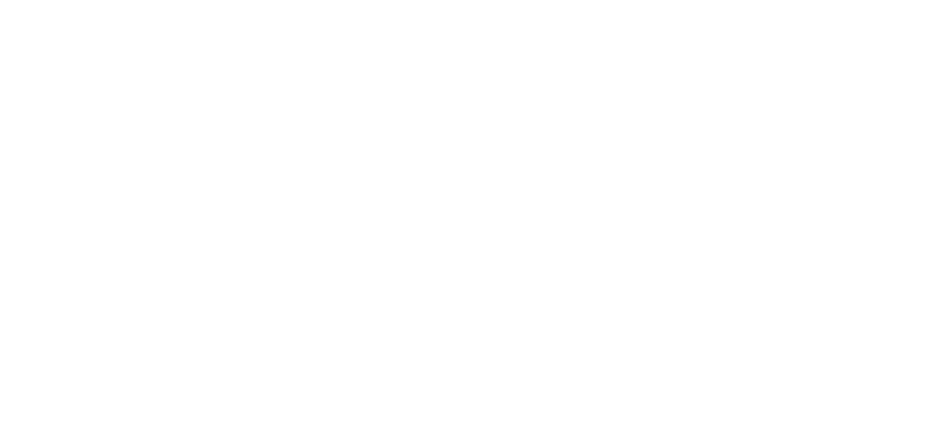 scroll, scrollTop: 0, scrollLeft: 0, axis: both 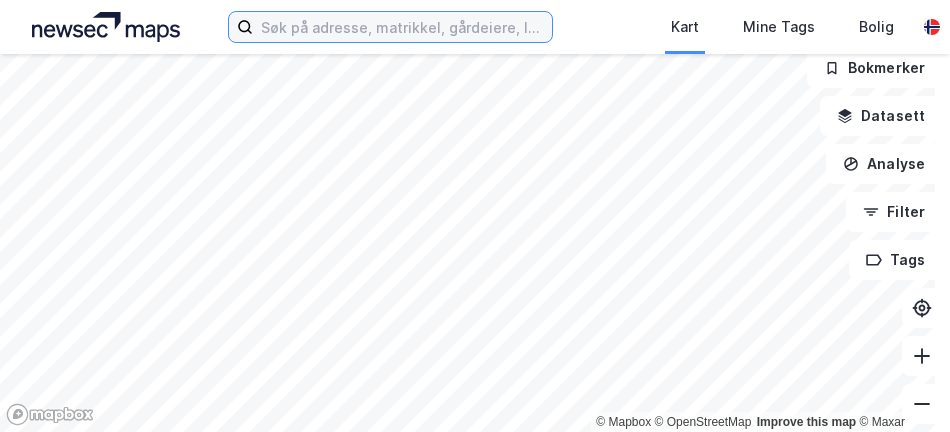 click at bounding box center (402, 27) 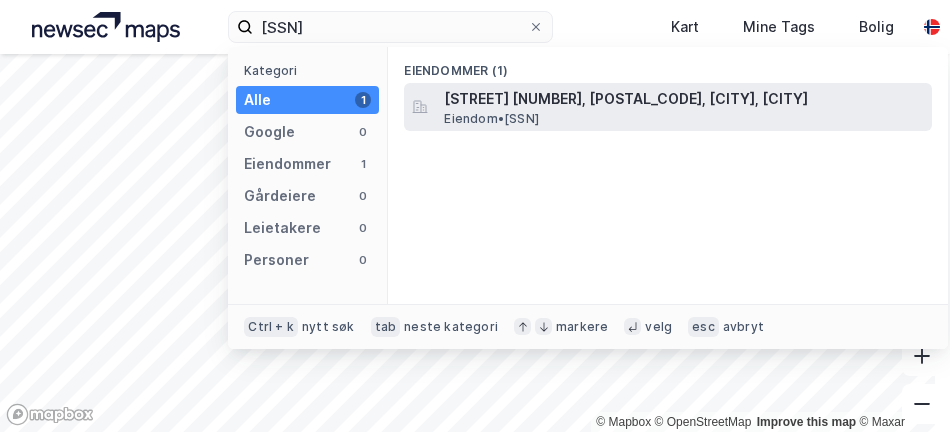 click on "Eiendom  •  3238-151-41-0-0" at bounding box center (491, 119) 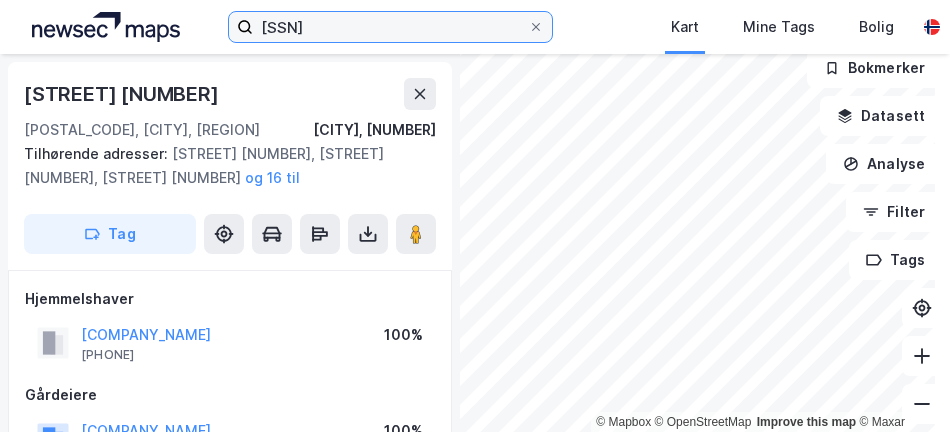 click on "3238-151-41" at bounding box center (390, 27) 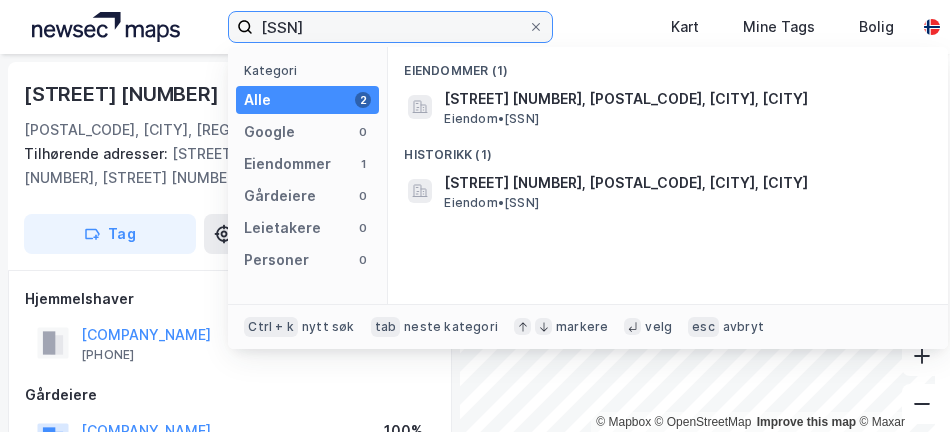 click on "3238-151-41" at bounding box center (390, 27) 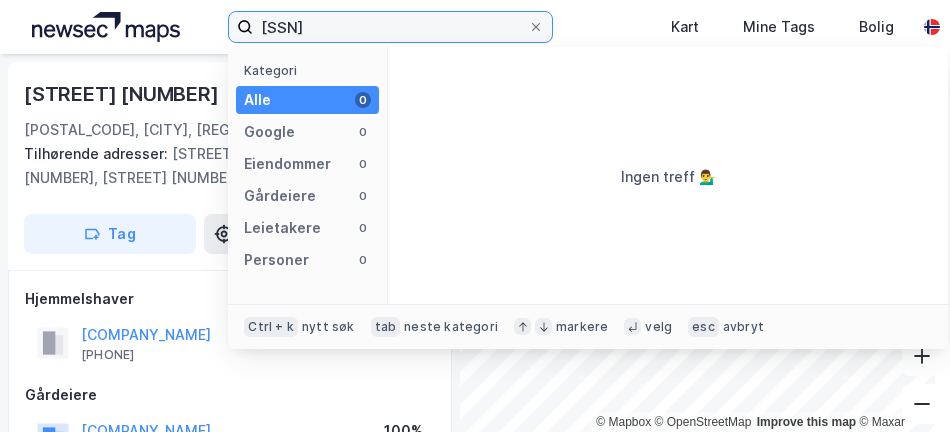 click on "3238-151-301-27-65" at bounding box center [390, 27] 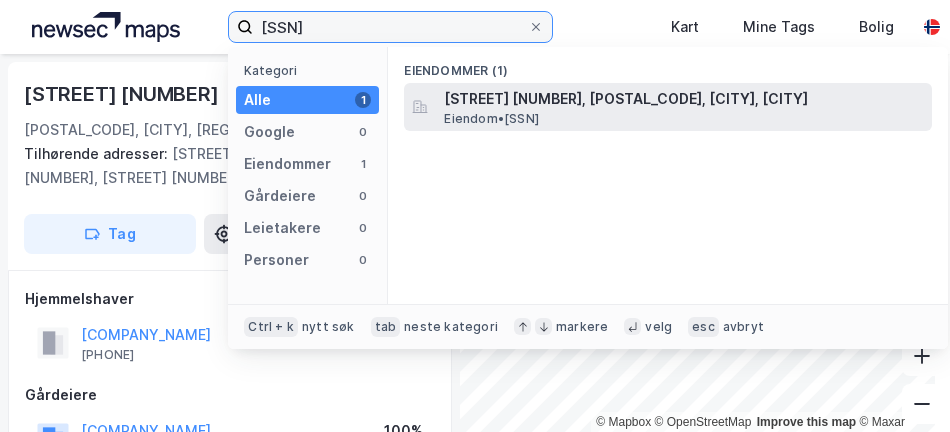 type on "301-27-658" 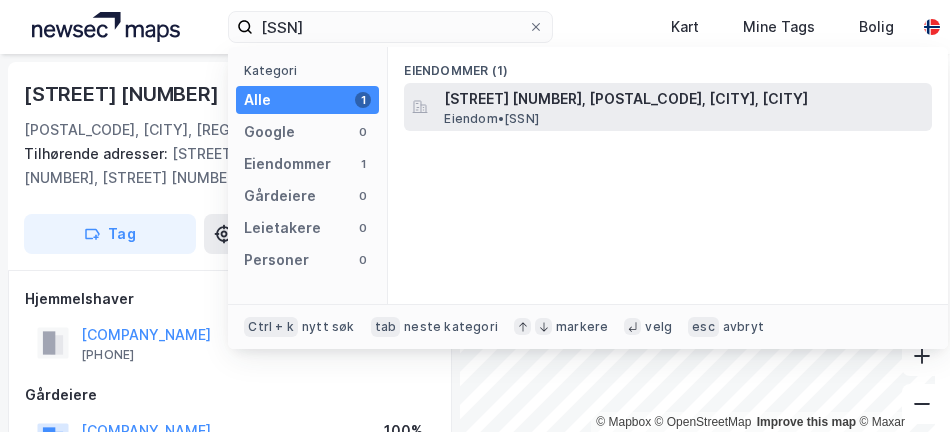 click on "Holmendammen terrasse 4A, 0773, OSLO, OSLO" at bounding box center [684, 99] 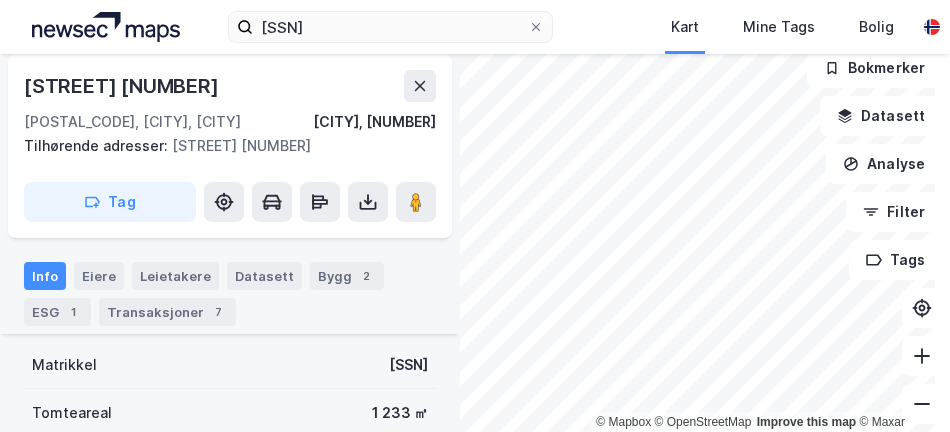 scroll, scrollTop: 100, scrollLeft: 0, axis: vertical 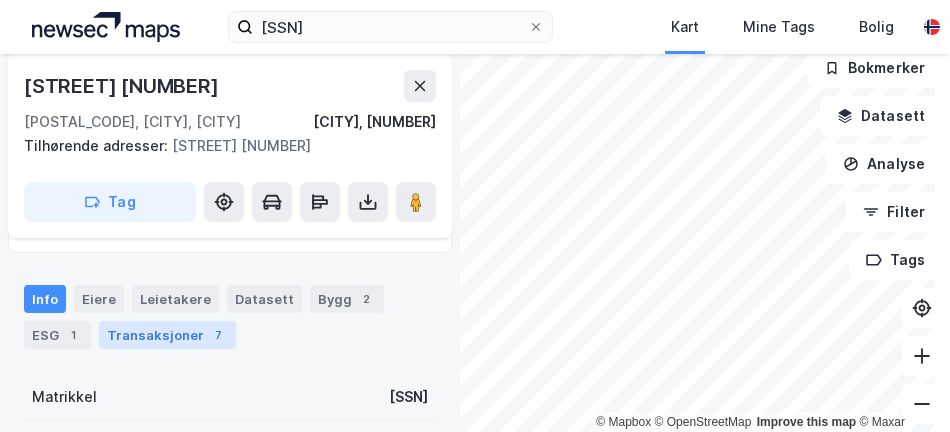 click on "Transaksjoner 7" at bounding box center (167, 335) 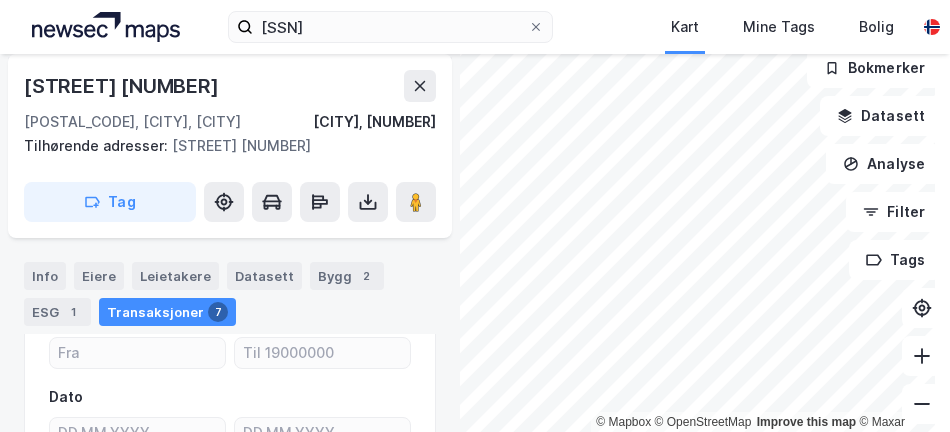 scroll, scrollTop: 100, scrollLeft: 0, axis: vertical 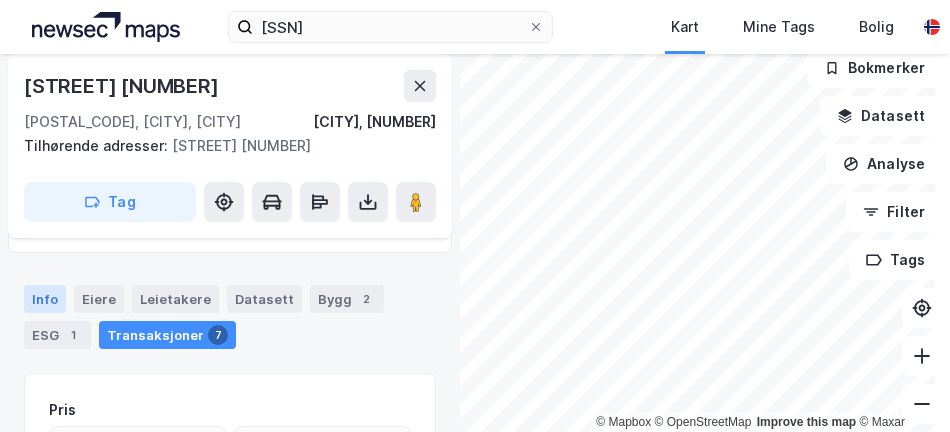 click on "Info" at bounding box center [45, 299] 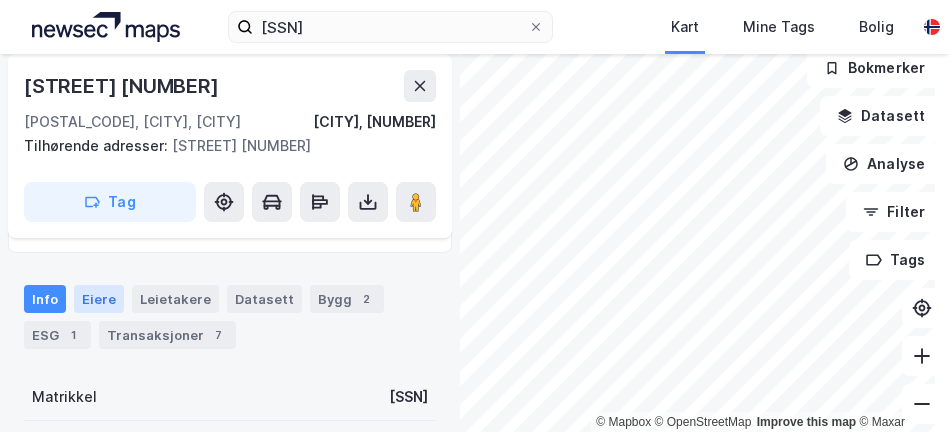 click on "Eiere" at bounding box center [99, 299] 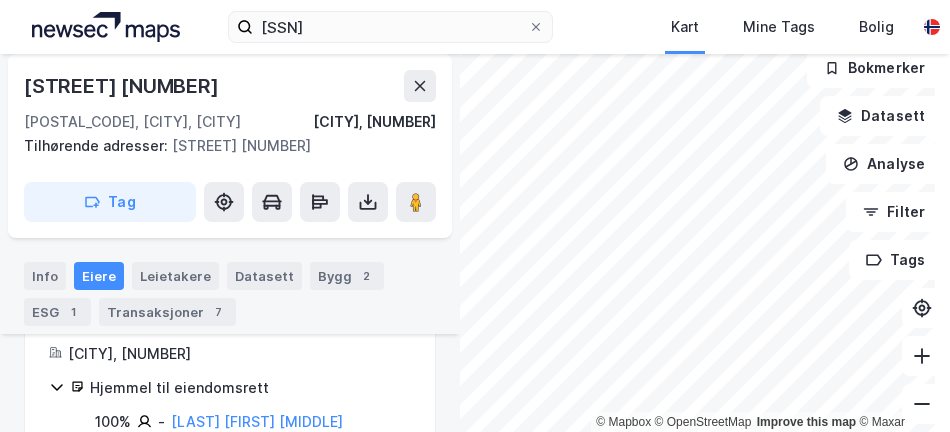 scroll, scrollTop: 234, scrollLeft: 0, axis: vertical 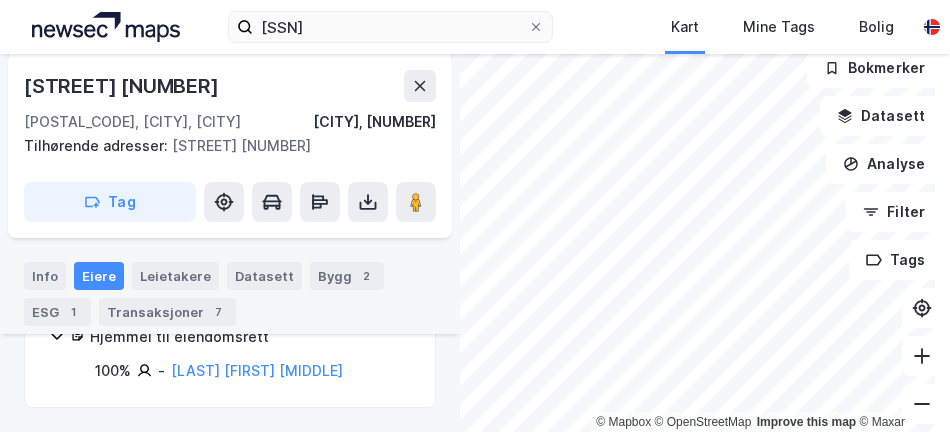 click at bounding box center [106, 27] 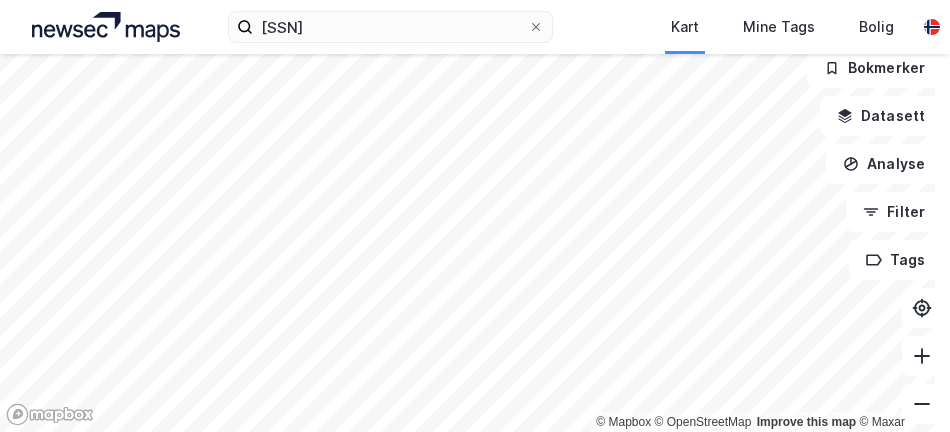 click on "301-27-658 Kart Mine Tags Bolig Max Carlstrøm-Refsum © Mapbox   © OpenStreetMap   Improve this map   © Maxar Bokmerker Datasett Analyse Filter Tags" at bounding box center (475, 216) 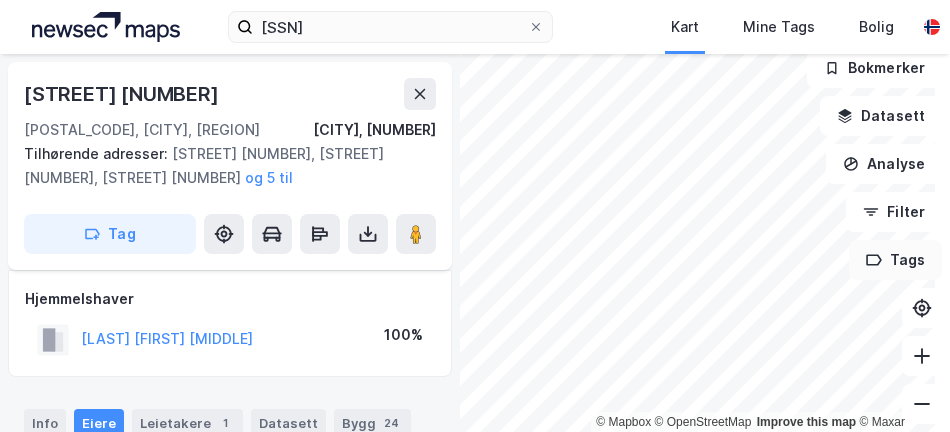 scroll, scrollTop: 100, scrollLeft: 0, axis: vertical 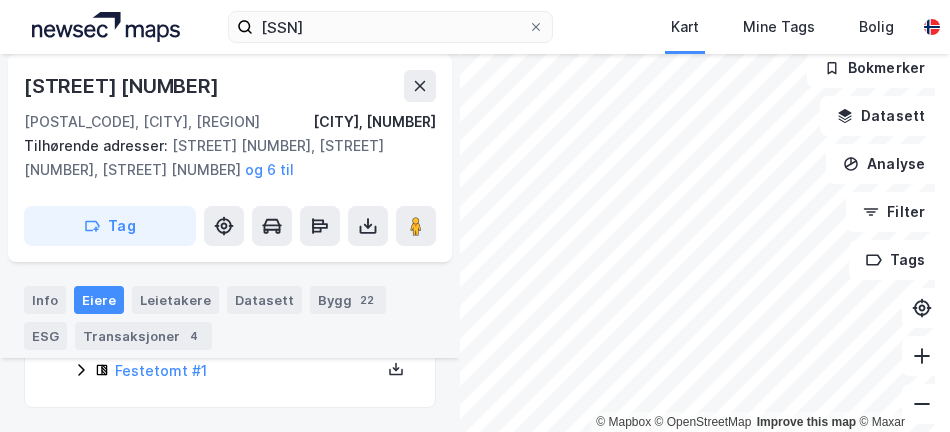 click on "Festetomt #1" at bounding box center [242, 371] 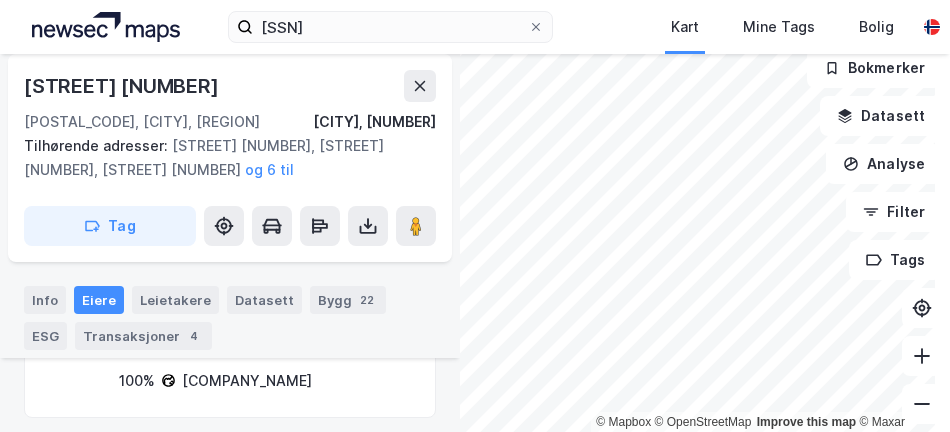 scroll, scrollTop: 363, scrollLeft: 0, axis: vertical 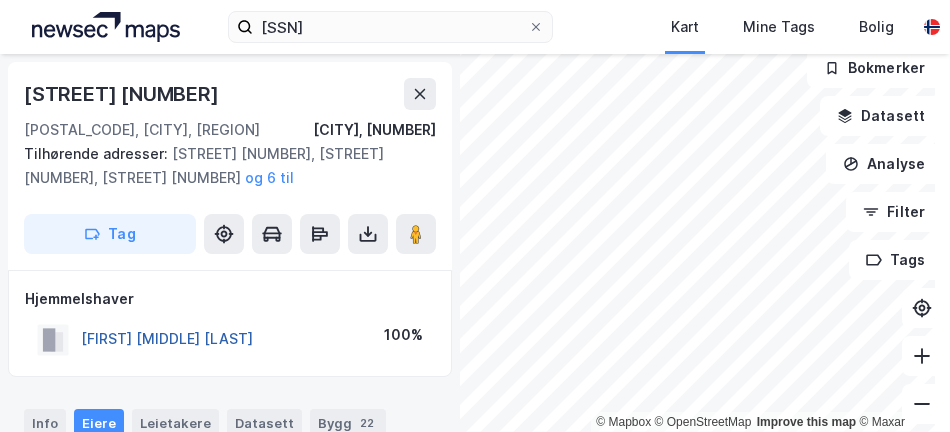 click on "FEARNLEY NILS THOMAS" at bounding box center (0, 0) 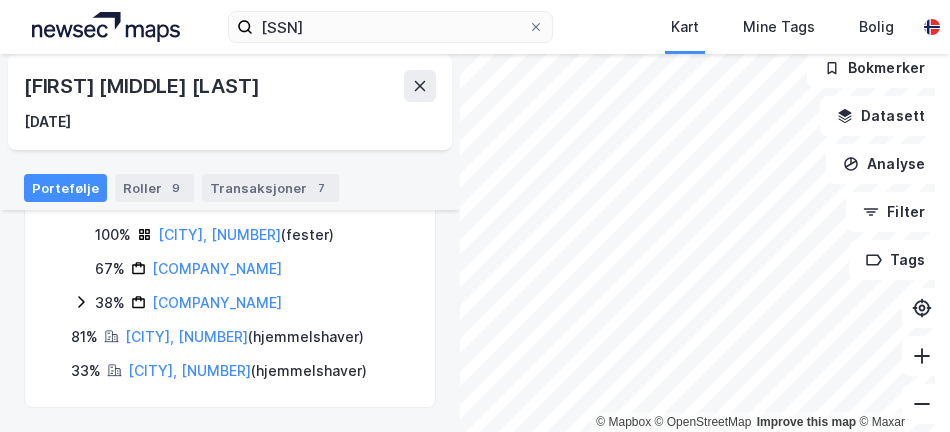 scroll, scrollTop: 1200, scrollLeft: 0, axis: vertical 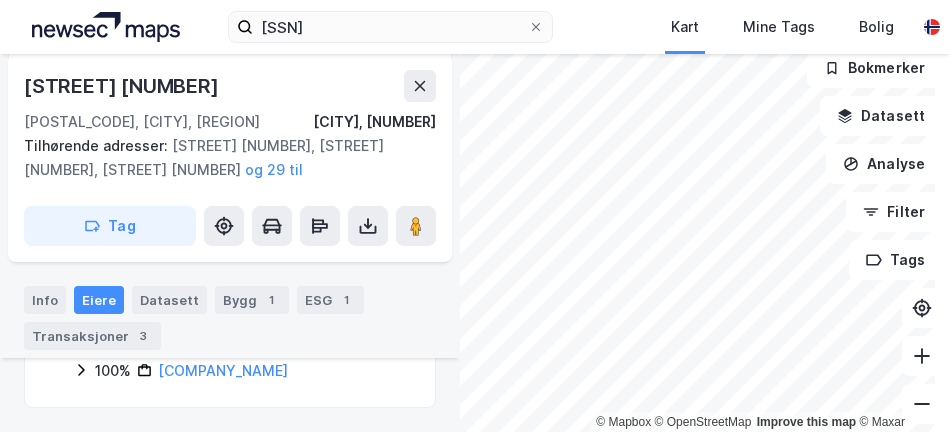 click on "301-27-658 Kart Mine Tags Bolig Max Carlstrøm-Refsum" at bounding box center (475, 27) 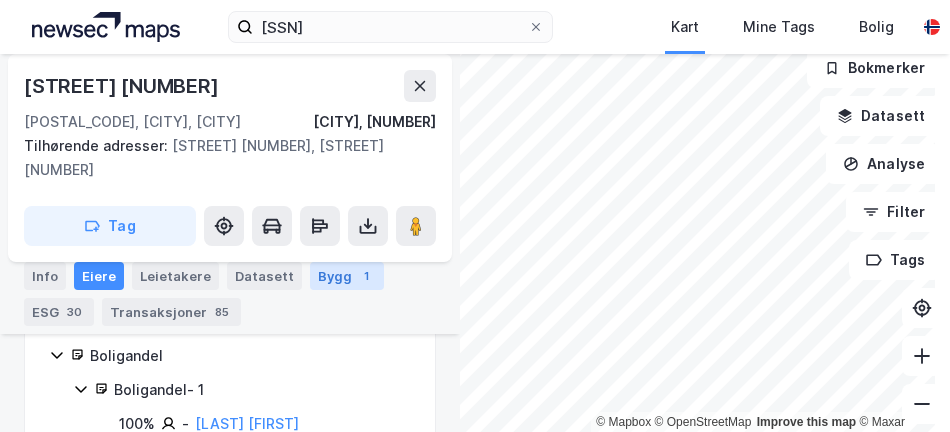scroll, scrollTop: 579, scrollLeft: 0, axis: vertical 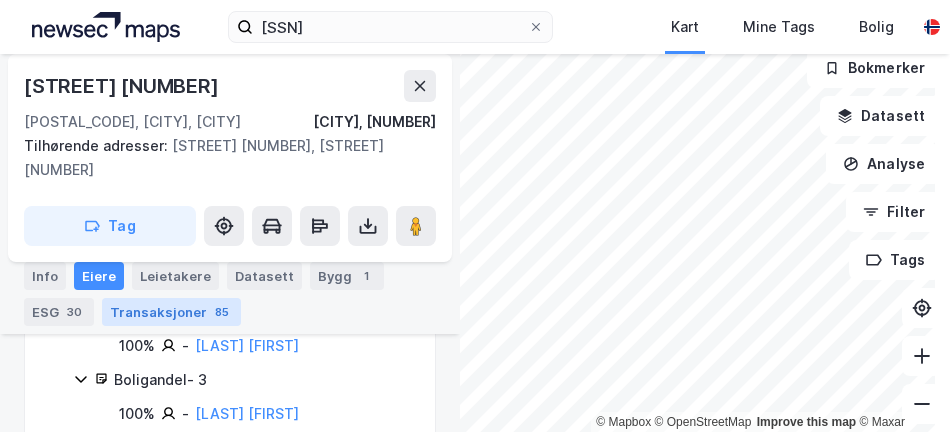 click on "Transaksjoner 85" at bounding box center [171, 312] 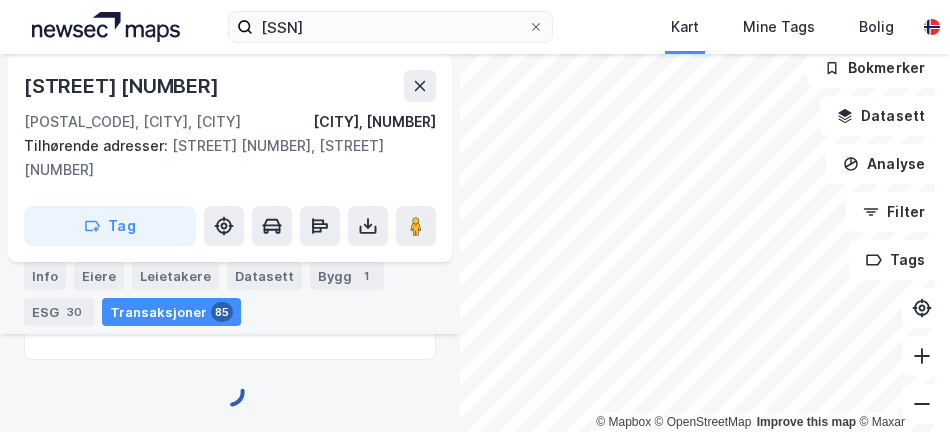 scroll, scrollTop: 518, scrollLeft: 0, axis: vertical 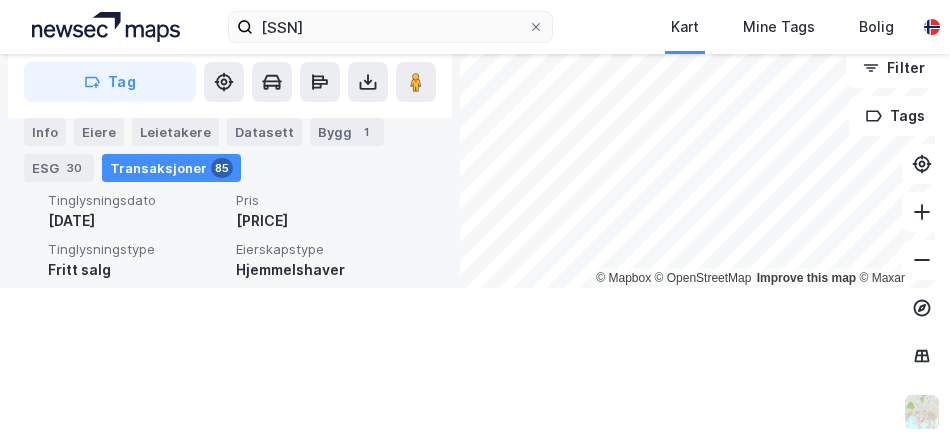 click on "Hussein Sausan Said (50%)," at bounding box center [324, 332] 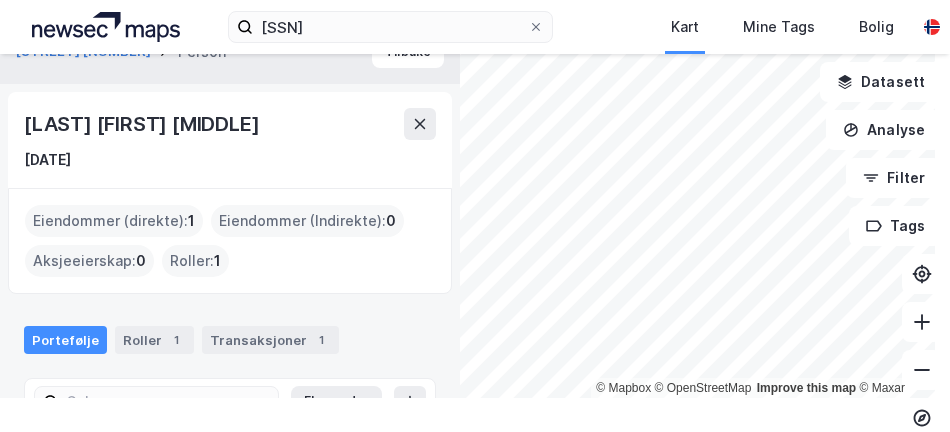 scroll, scrollTop: 0, scrollLeft: 0, axis: both 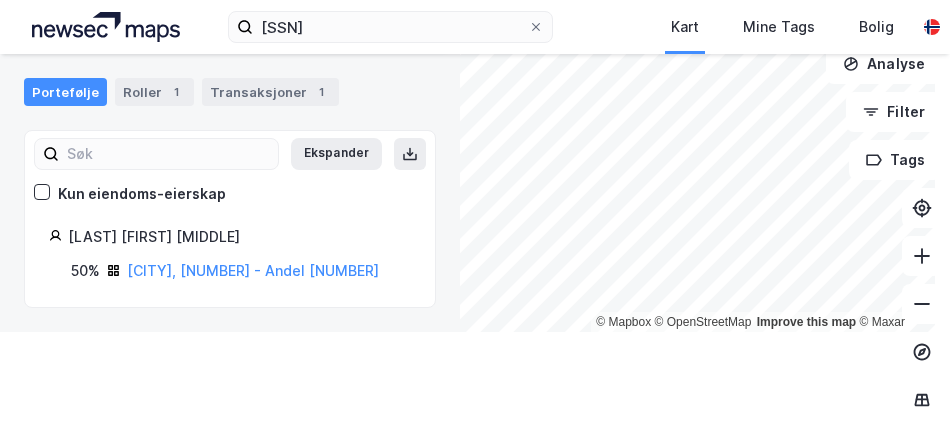 click at bounding box center [106, 27] 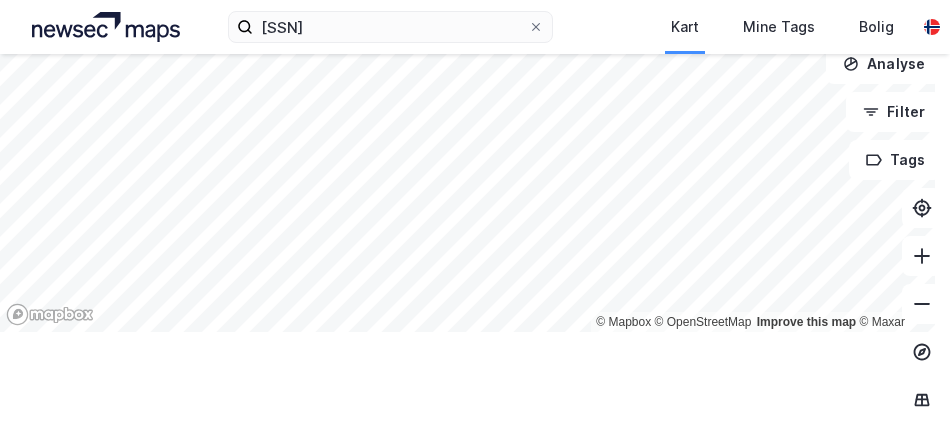 click at bounding box center [106, 27] 